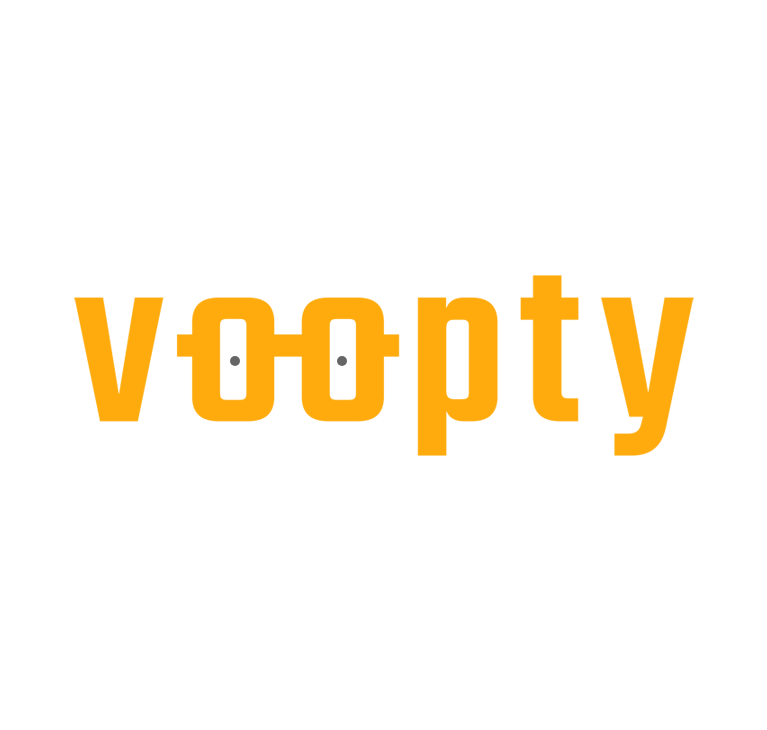 scroll, scrollTop: 0, scrollLeft: 0, axis: both 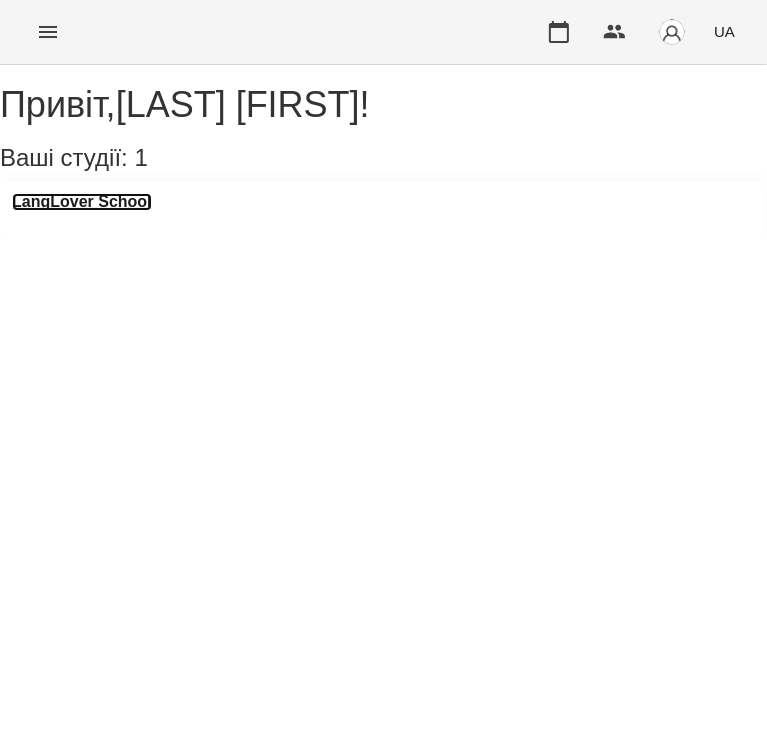 click on "LangLover School" at bounding box center (82, 202) 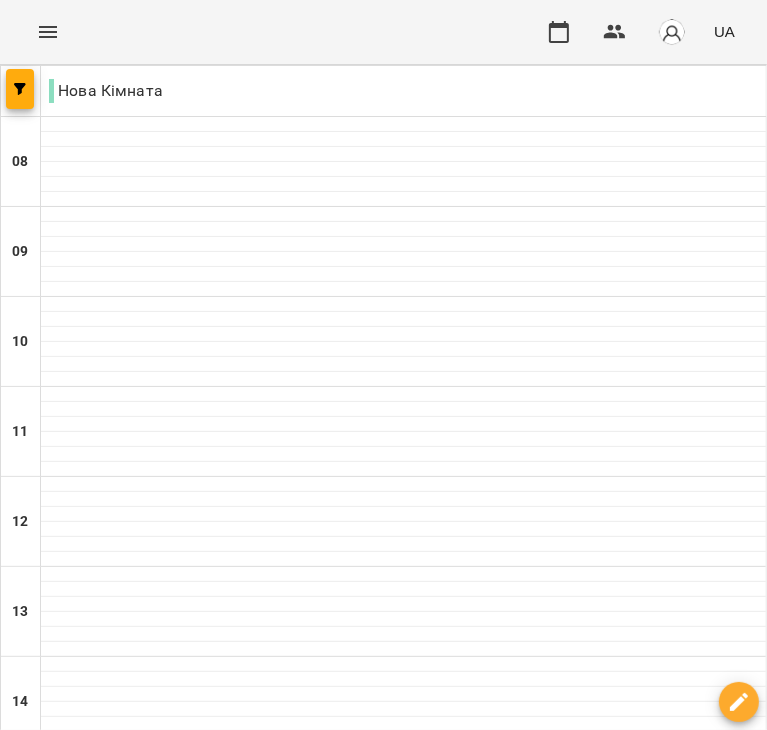 click on "**********" at bounding box center (383, 1523) 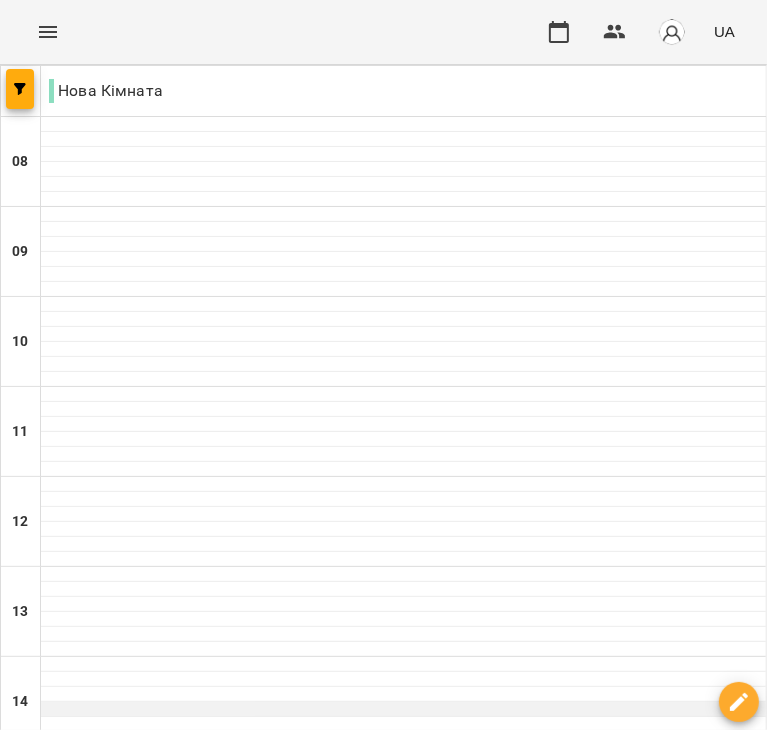 scroll, scrollTop: 321, scrollLeft: 0, axis: vertical 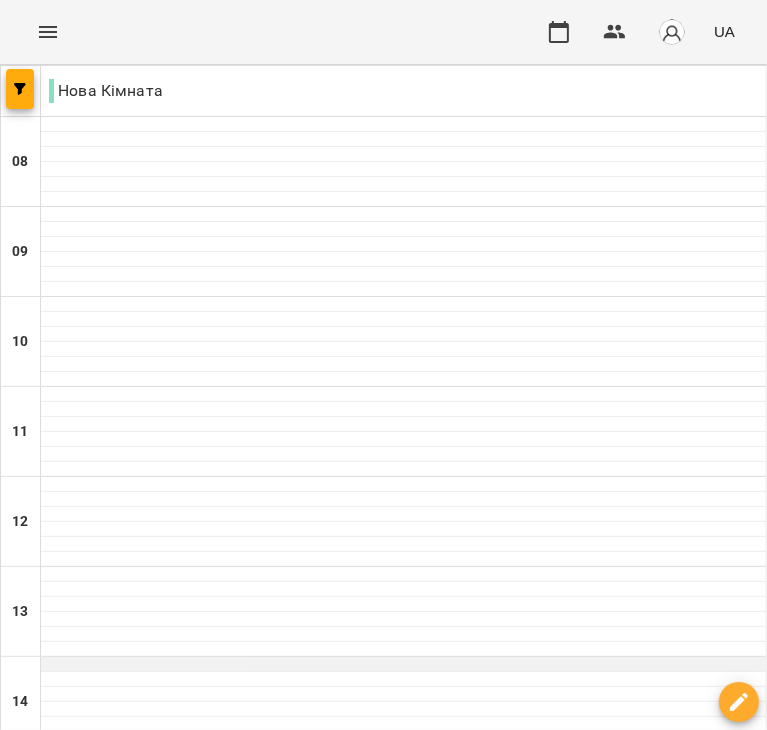 click at bounding box center (403, 664) 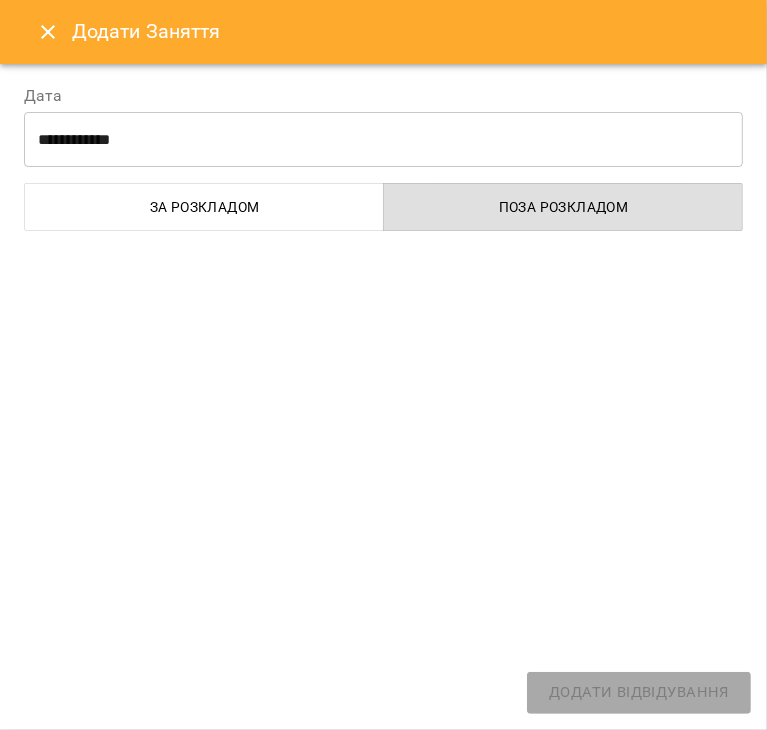 select on "**********" 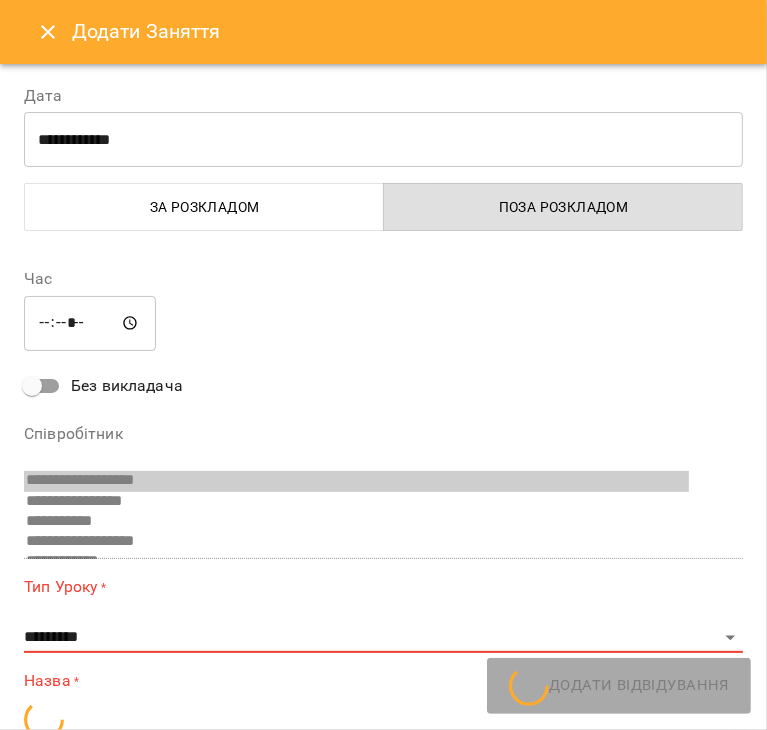 scroll, scrollTop: 599, scrollLeft: 0, axis: vertical 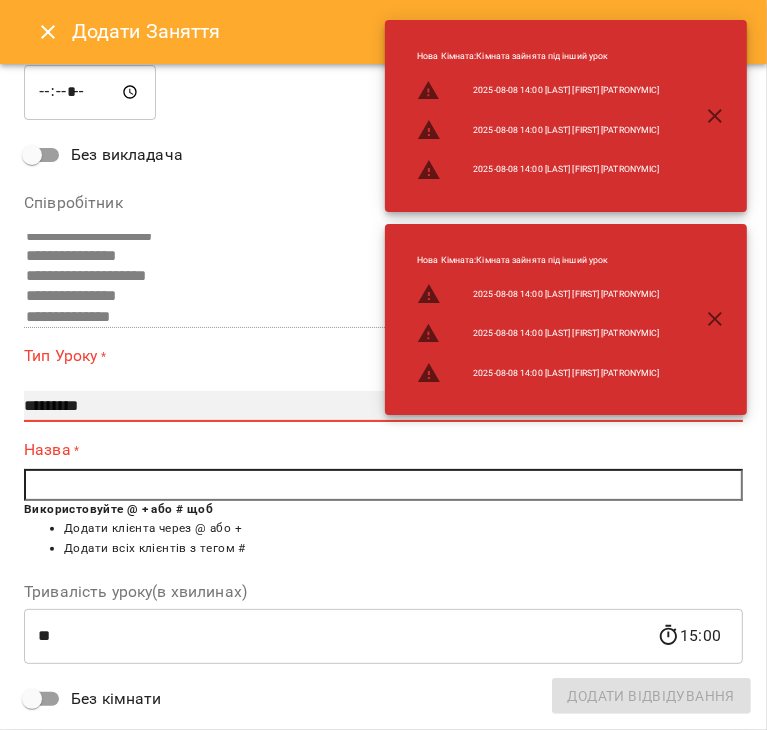 click on "**********" at bounding box center (383, 407) 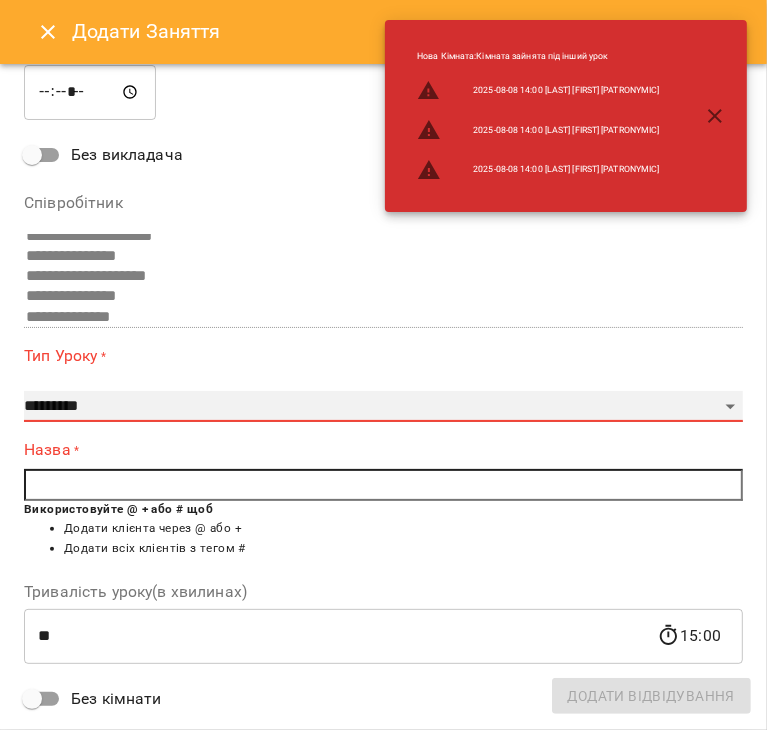 select on "**********" 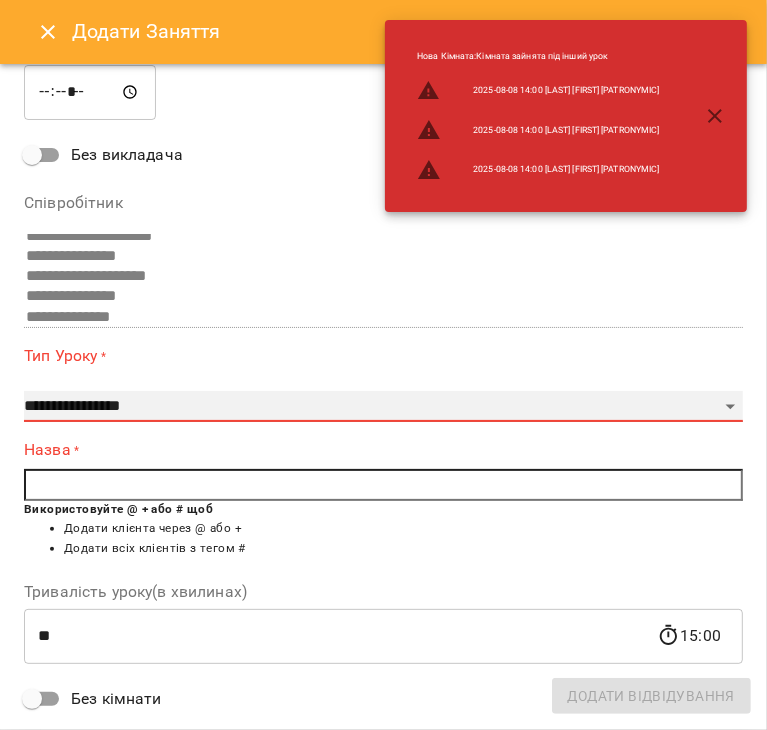 click on "**********" at bounding box center (383, 407) 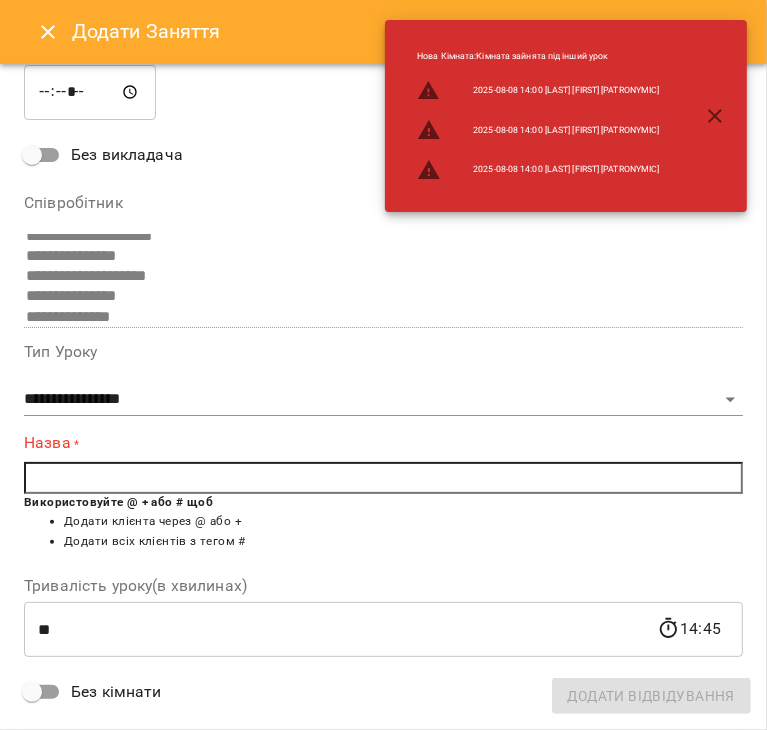 click at bounding box center [383, 478] 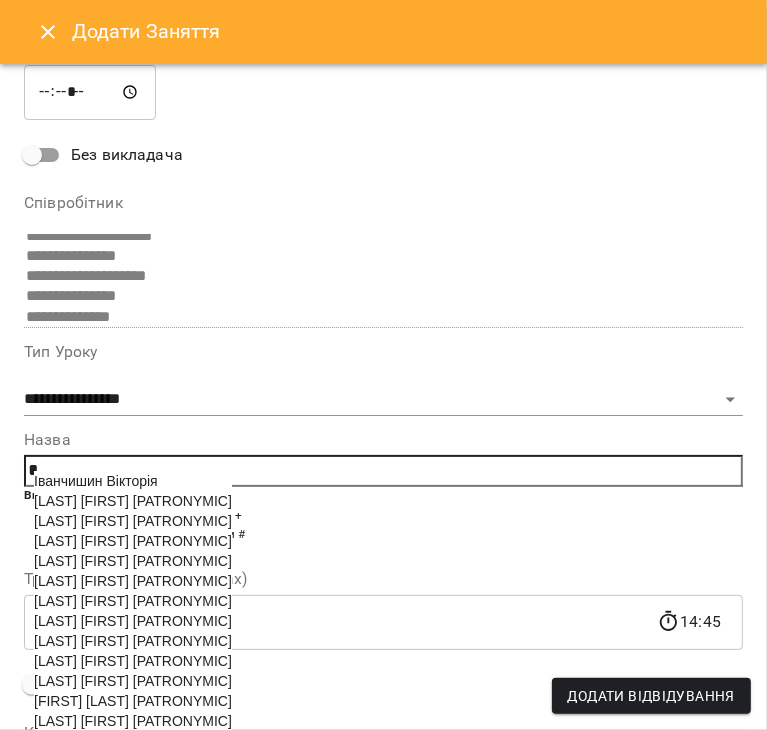 click on "[LAST] [FIRST] [PATRONYMIC]" at bounding box center [133, 561] 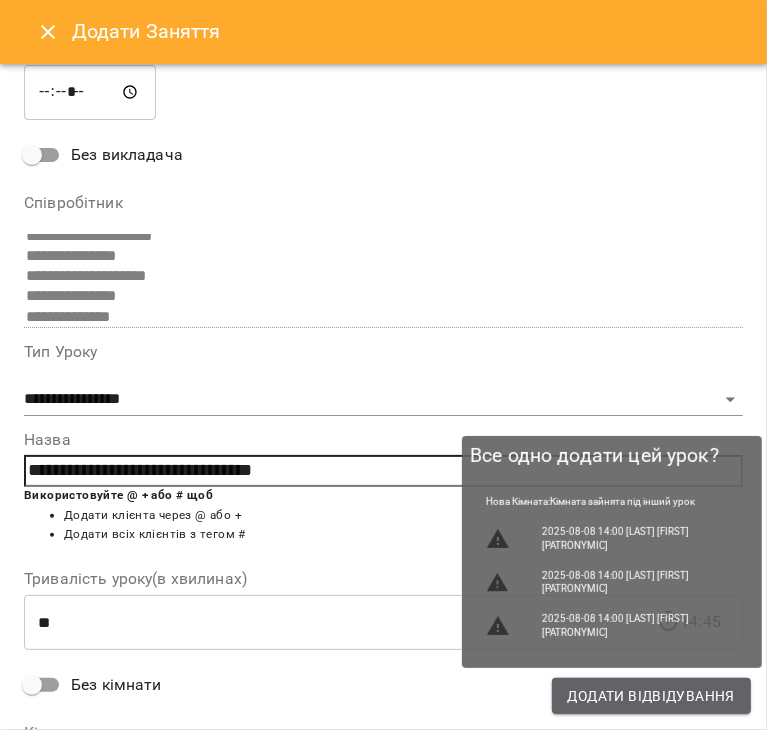 click on "Додати Відвідування" at bounding box center (651, 696) 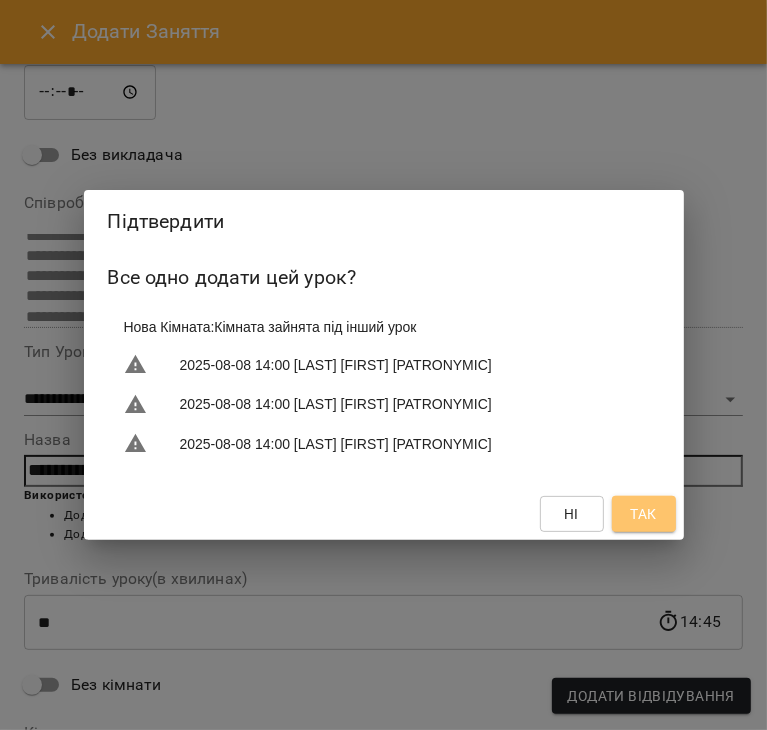 click on "Так" at bounding box center (643, 514) 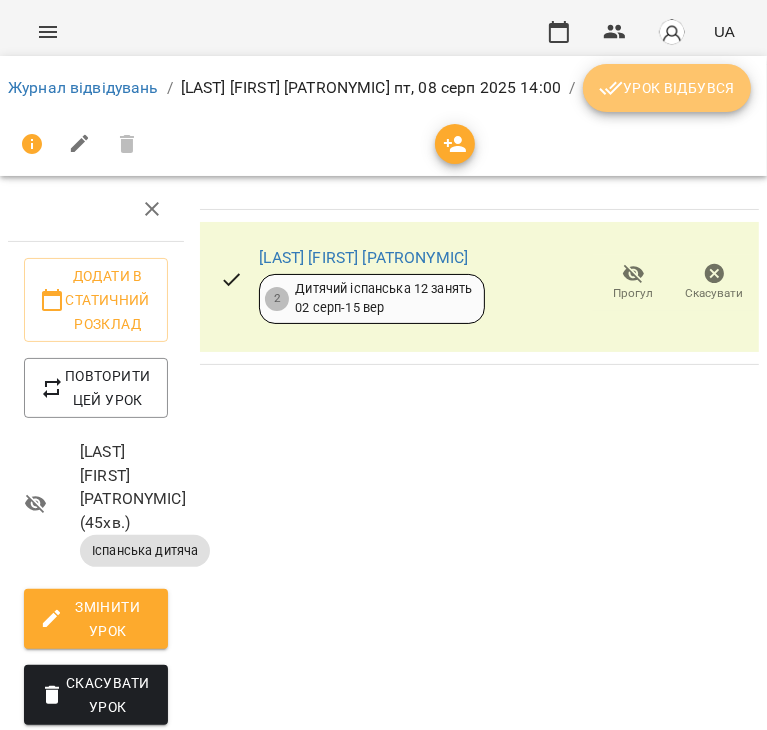 click on "Урок відбувся" at bounding box center (667, 88) 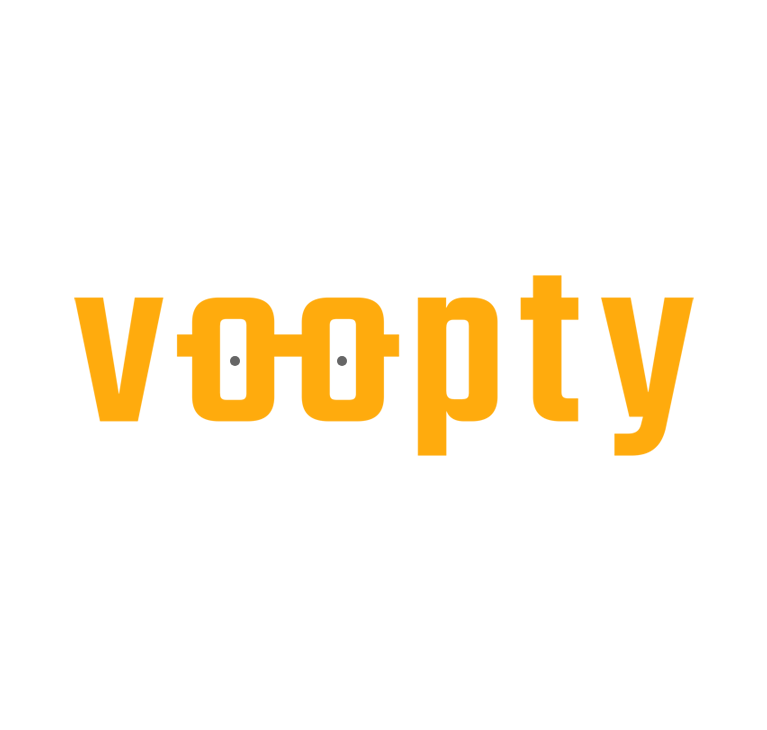 scroll, scrollTop: 0, scrollLeft: 0, axis: both 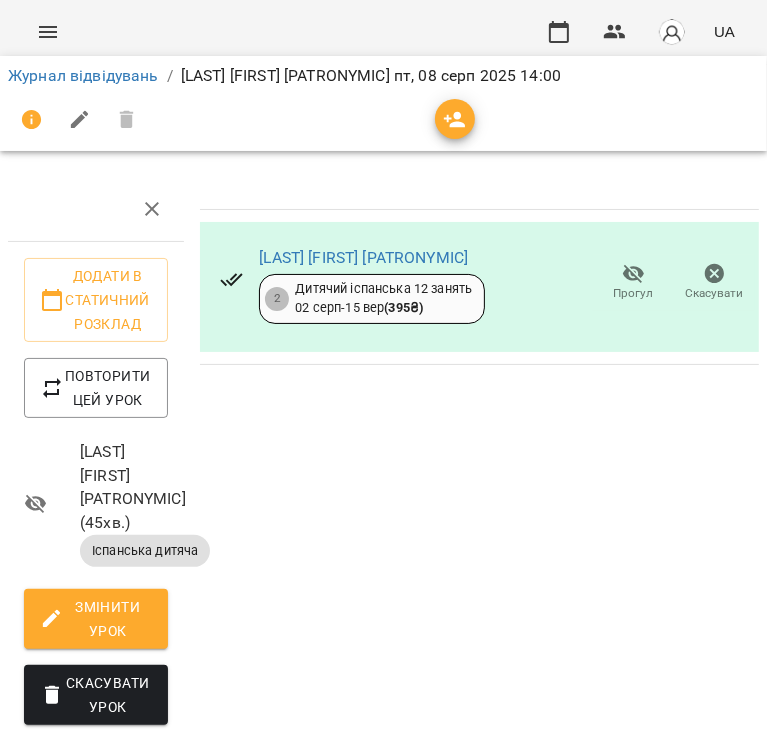 click on "Журнал відвідувань" at bounding box center [83, 76] 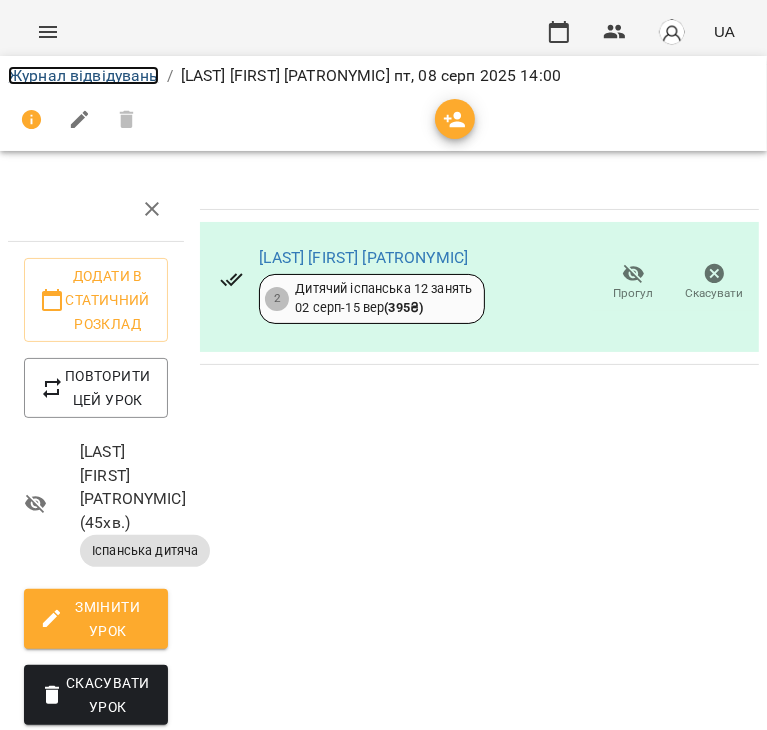 click on "Журнал відвідувань" at bounding box center [83, 75] 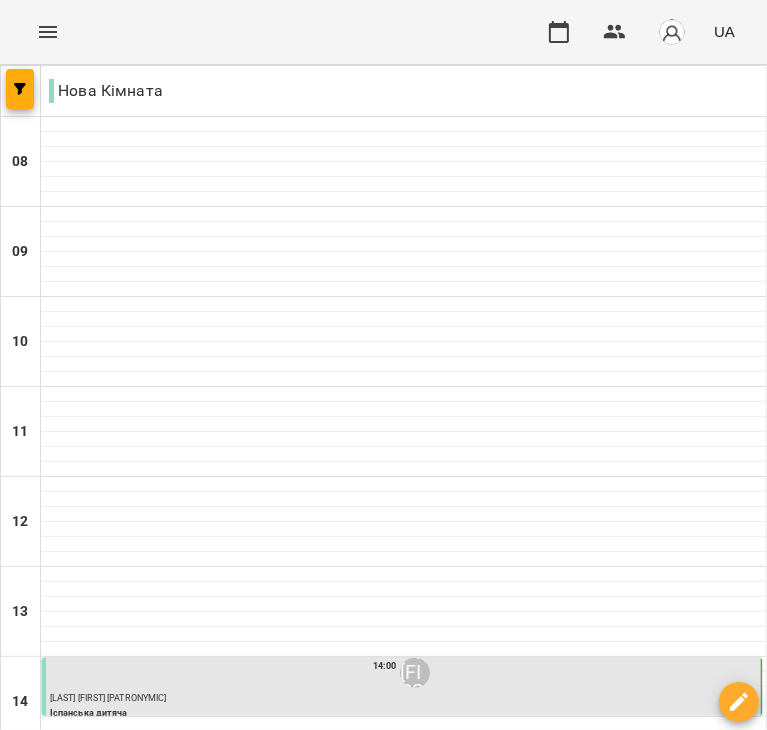 scroll, scrollTop: 560, scrollLeft: 0, axis: vertical 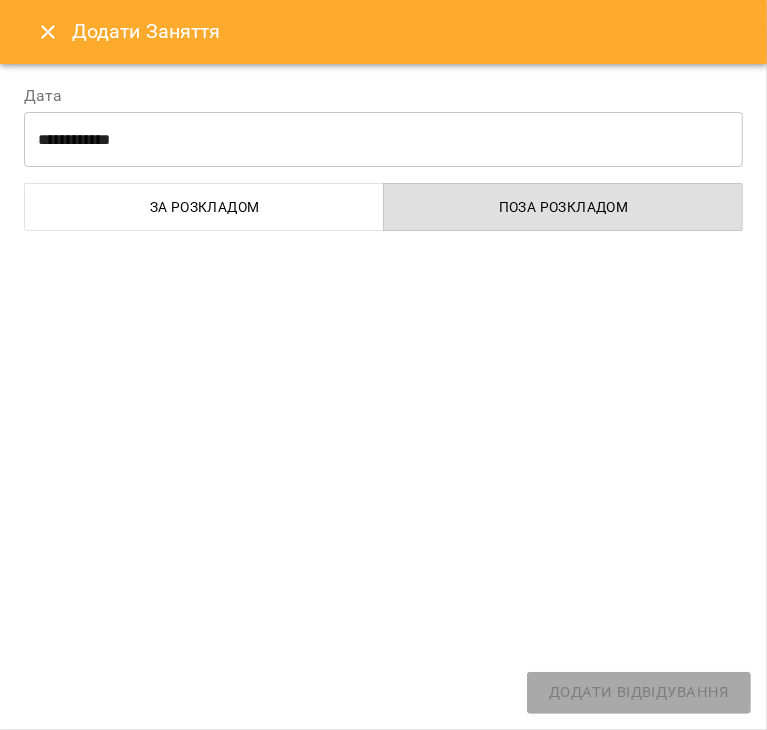 select on "**********" 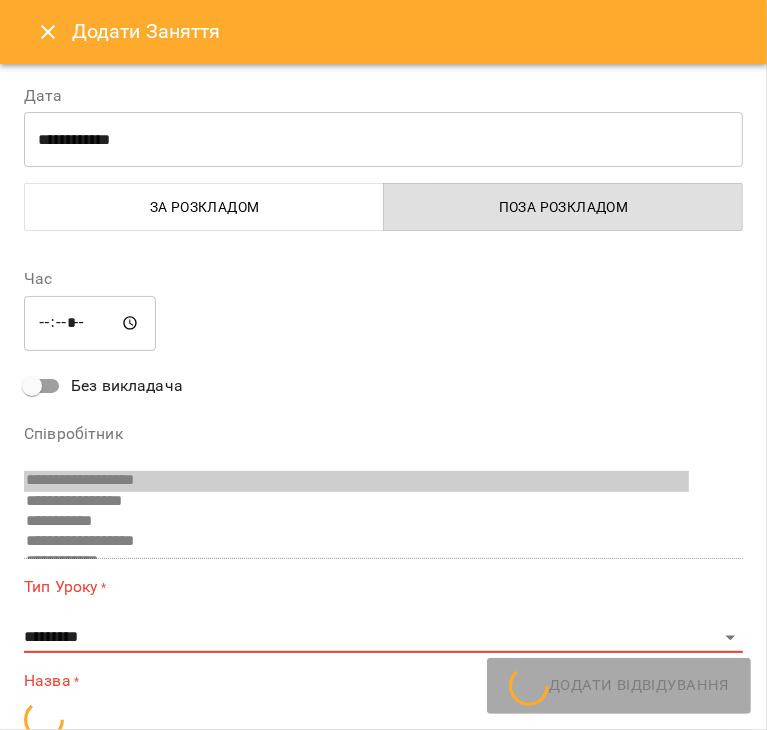 scroll, scrollTop: 599, scrollLeft: 0, axis: vertical 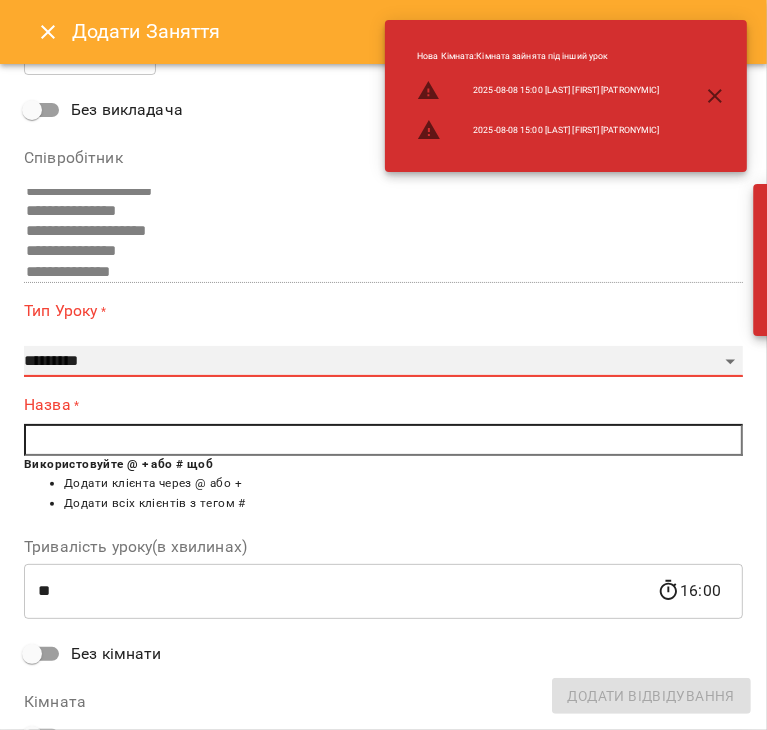 click on "**********" at bounding box center (383, 362) 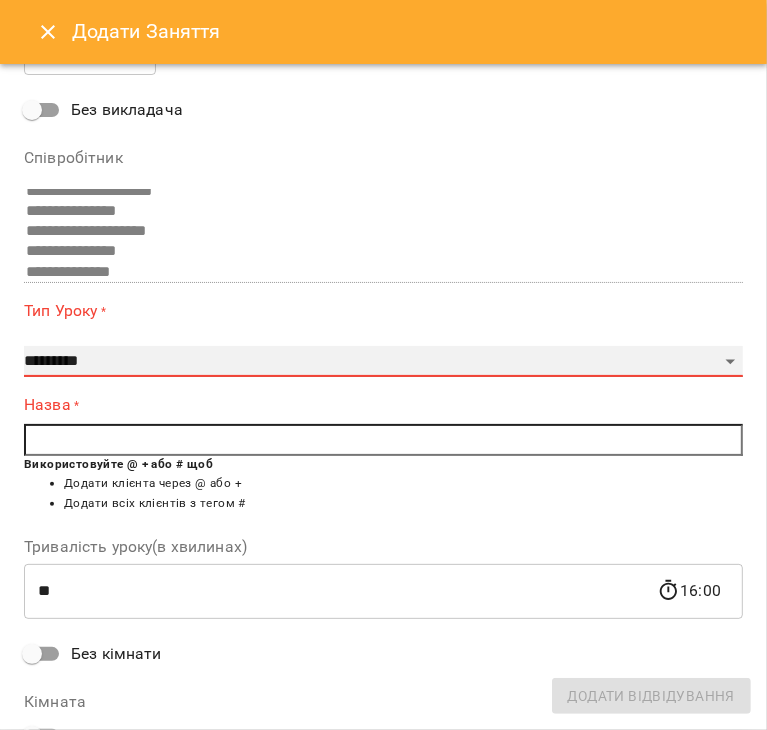 select on "*********" 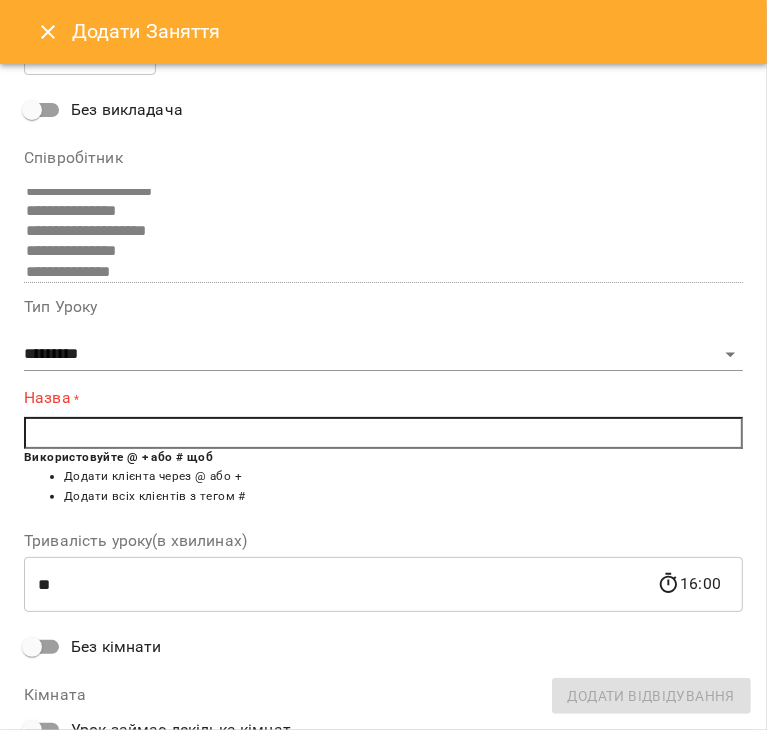 click at bounding box center [383, 433] 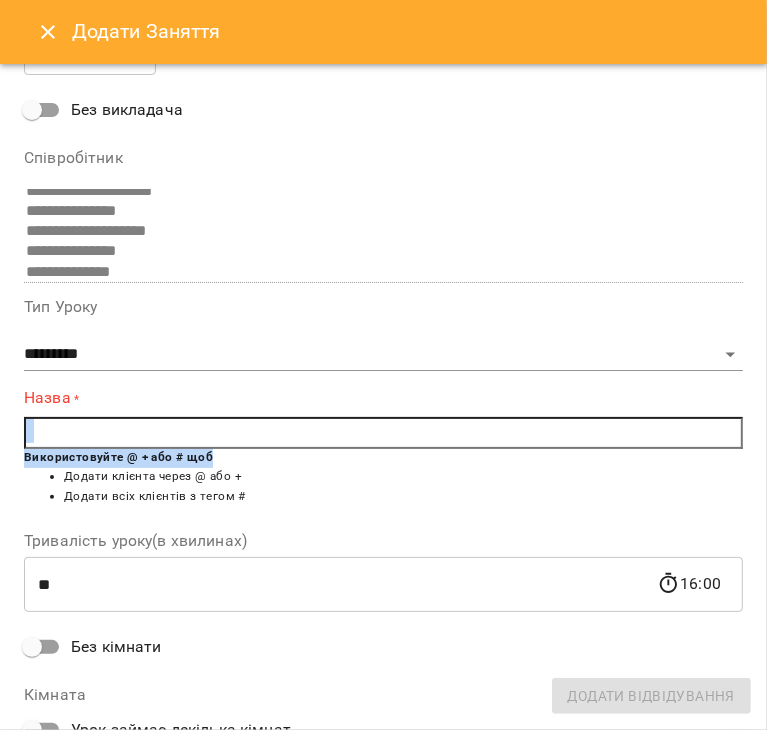 click at bounding box center [383, 433] 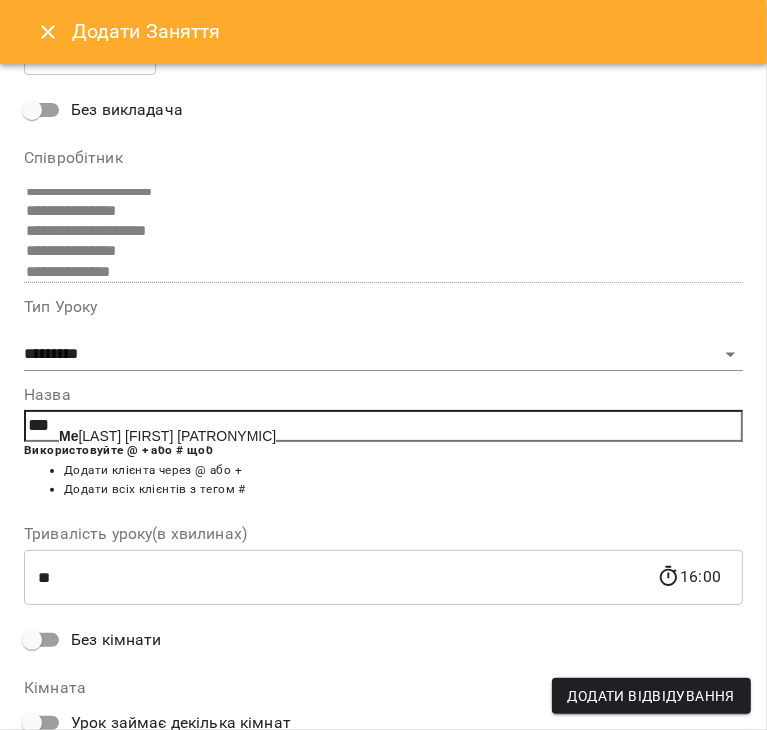 click on "[LAST] [FIRST] [PATRONYMIC]" at bounding box center [167, 436] 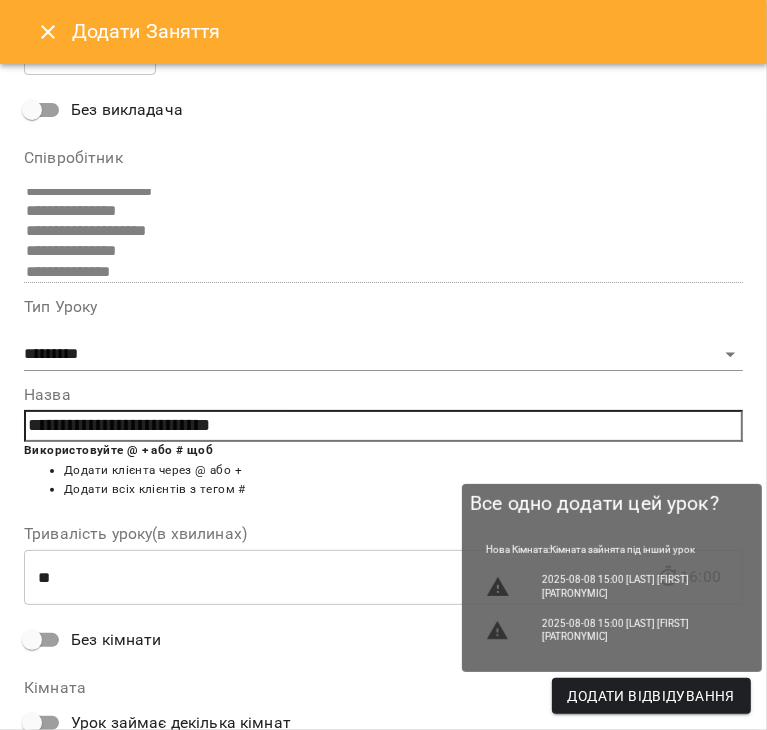 click on "Додати Відвідування" at bounding box center [651, 696] 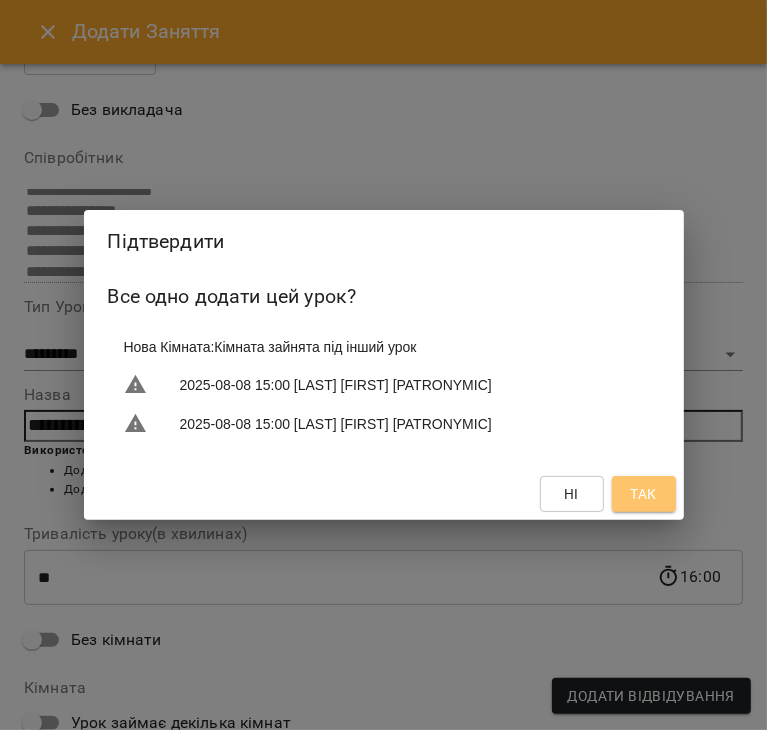 click on "Так" at bounding box center [643, 494] 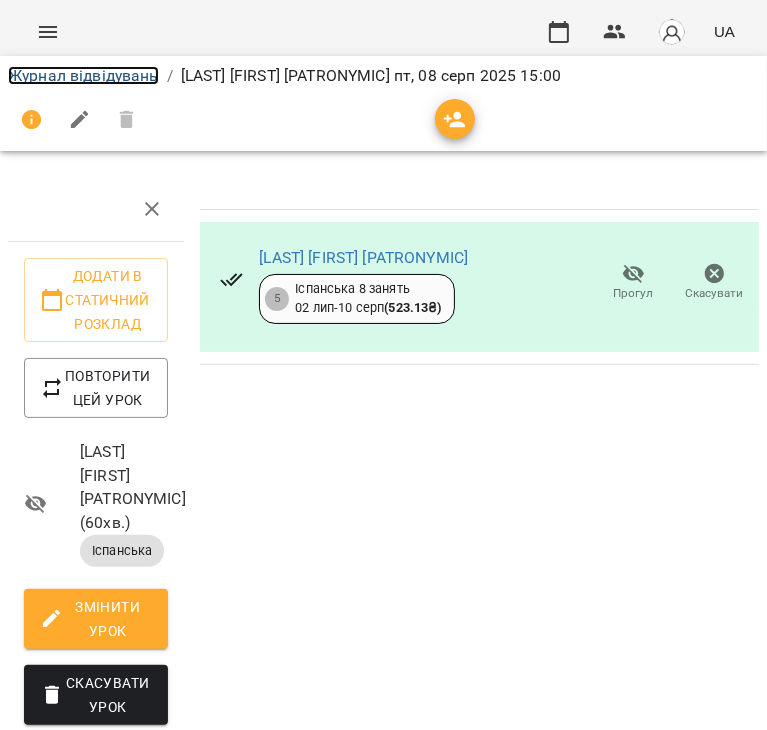 click on "Журнал відвідувань" at bounding box center [83, 75] 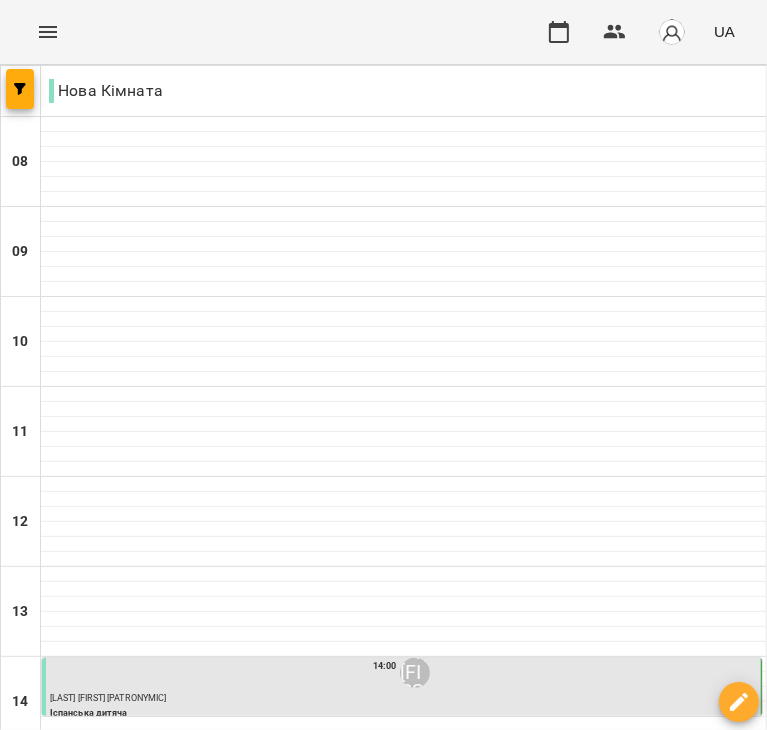 scroll, scrollTop: 582, scrollLeft: 0, axis: vertical 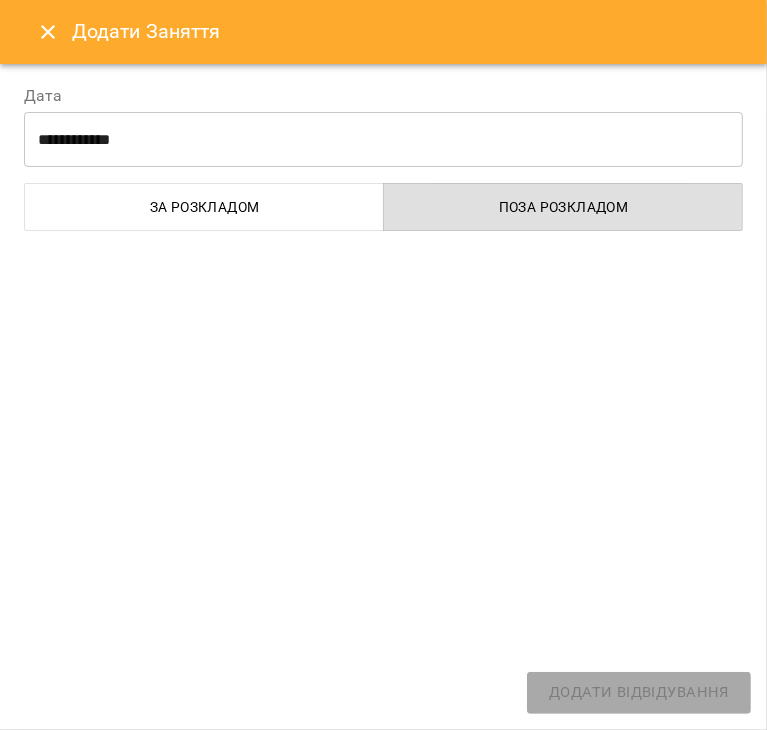 select on "**********" 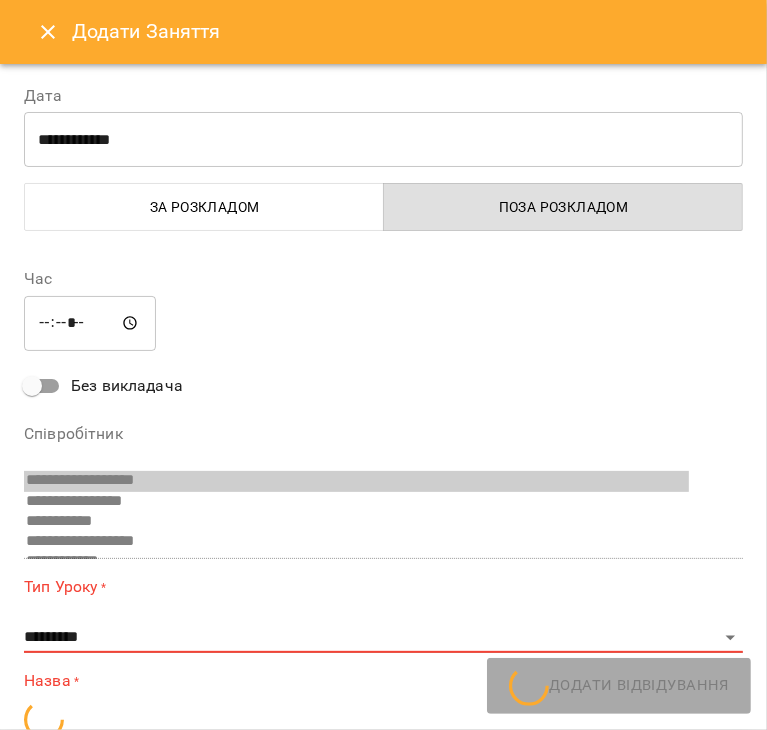 scroll, scrollTop: 599, scrollLeft: 0, axis: vertical 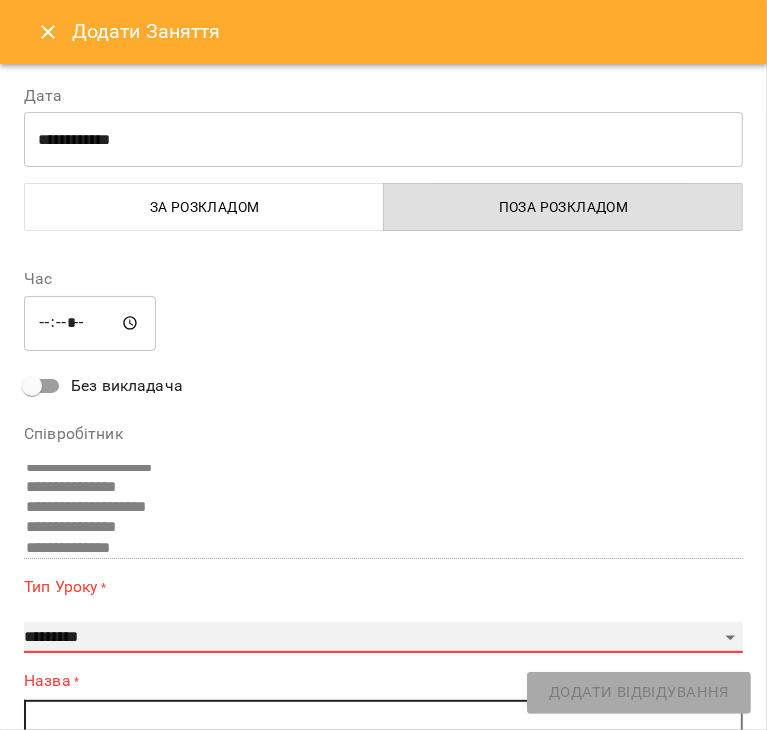 click on "**********" at bounding box center [383, 638] 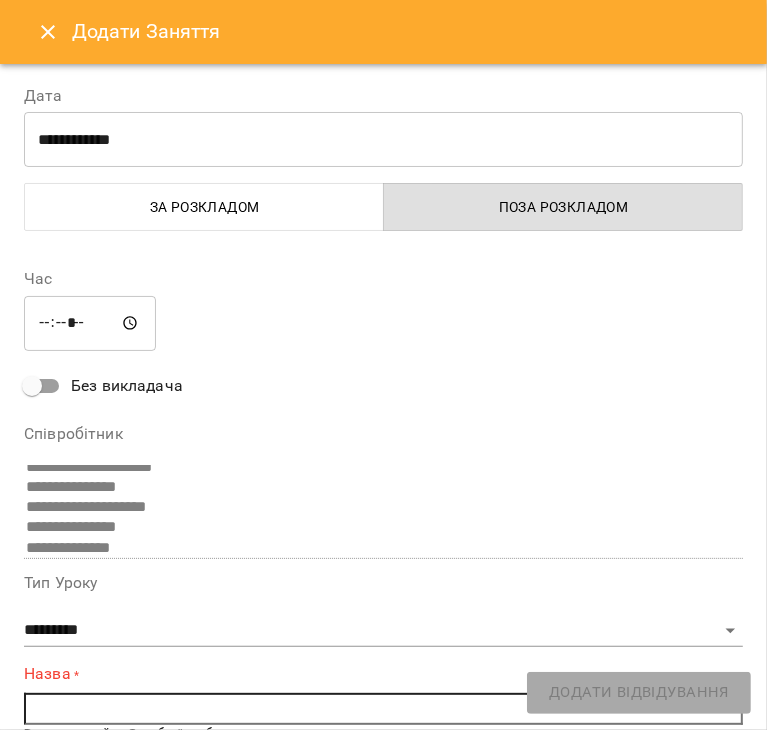 scroll, scrollTop: 326, scrollLeft: 0, axis: vertical 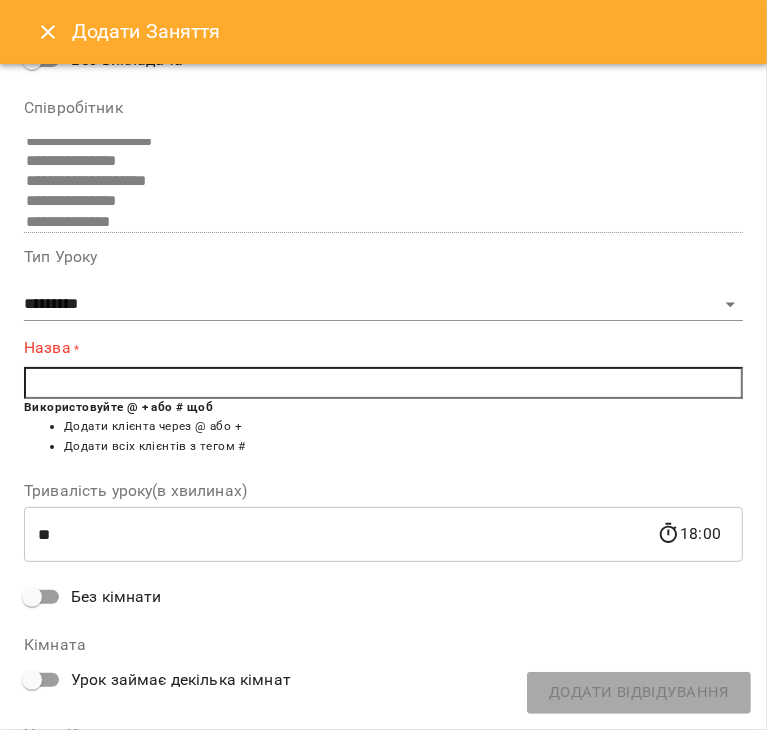 click on "Назва   *   Використовуйте @ + або # щоб Додати клієнта через @ або + Додати всіх клієнтів з тегом #" at bounding box center [383, 402] 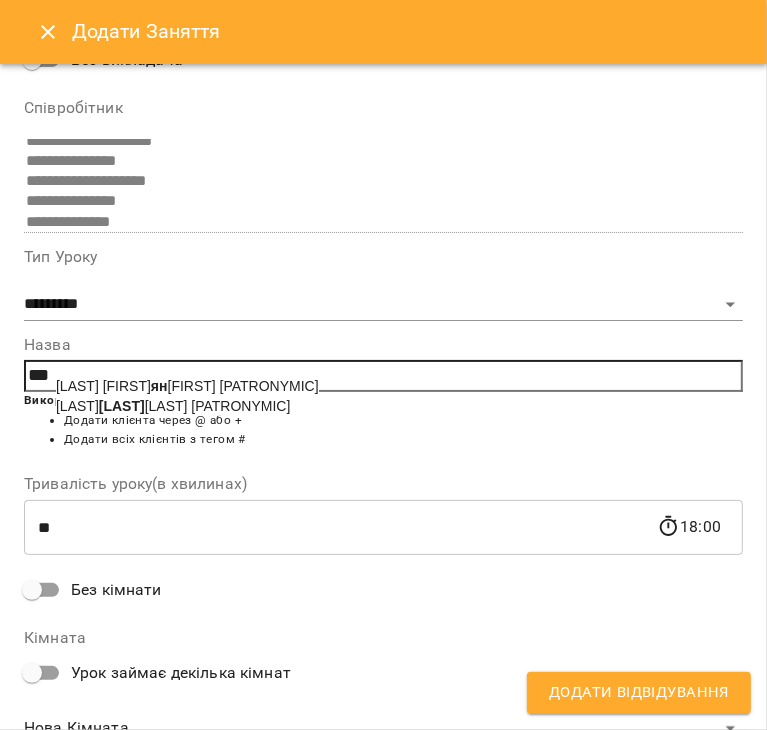 click on "[LAST] [FIRST] [PATRONYMIC]" at bounding box center (173, 406) 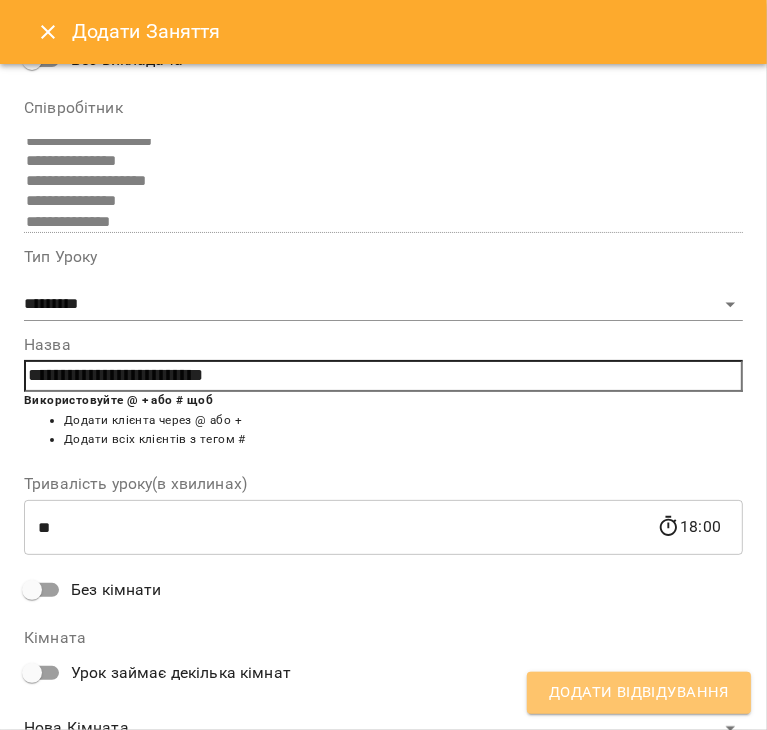 click on "Додати Відвідування" at bounding box center [639, 693] 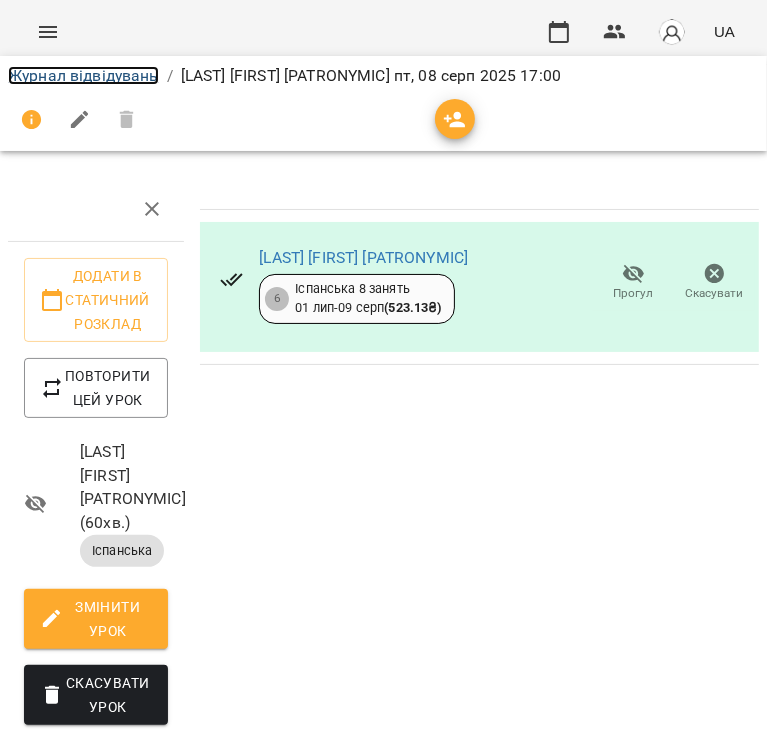 click on "Журнал відвідувань" at bounding box center (83, 75) 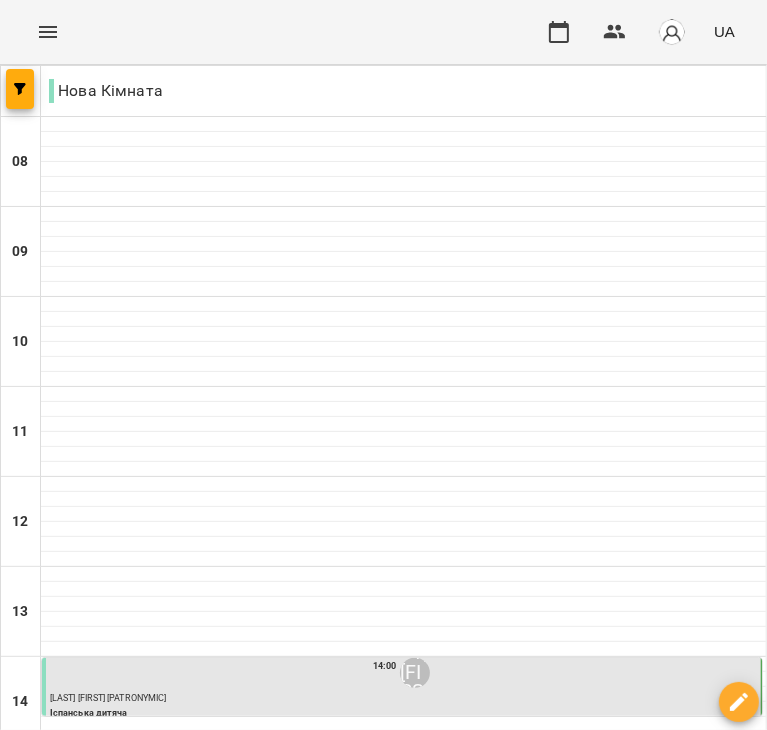 scroll, scrollTop: 668, scrollLeft: 0, axis: vertical 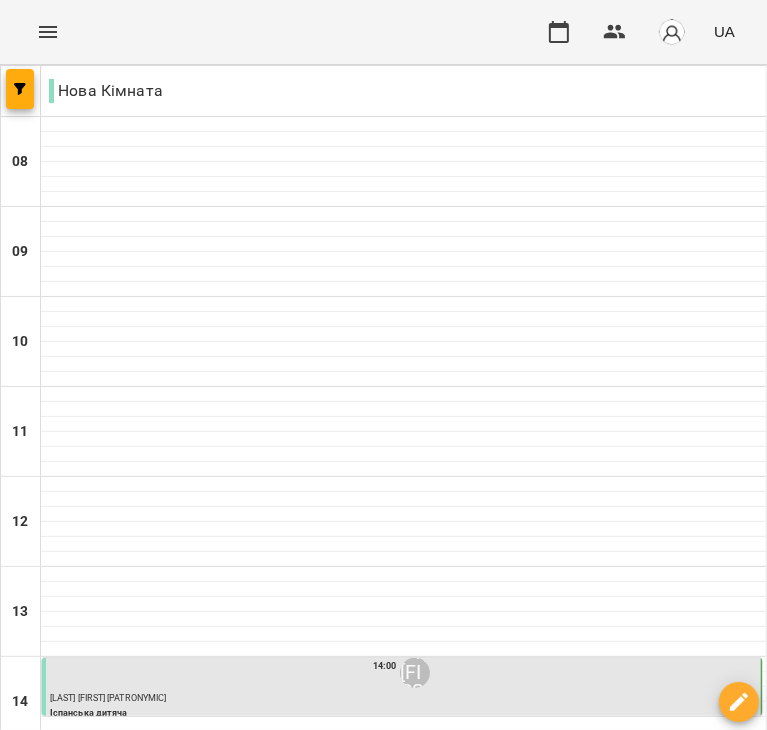 click at bounding box center [403, 1024] 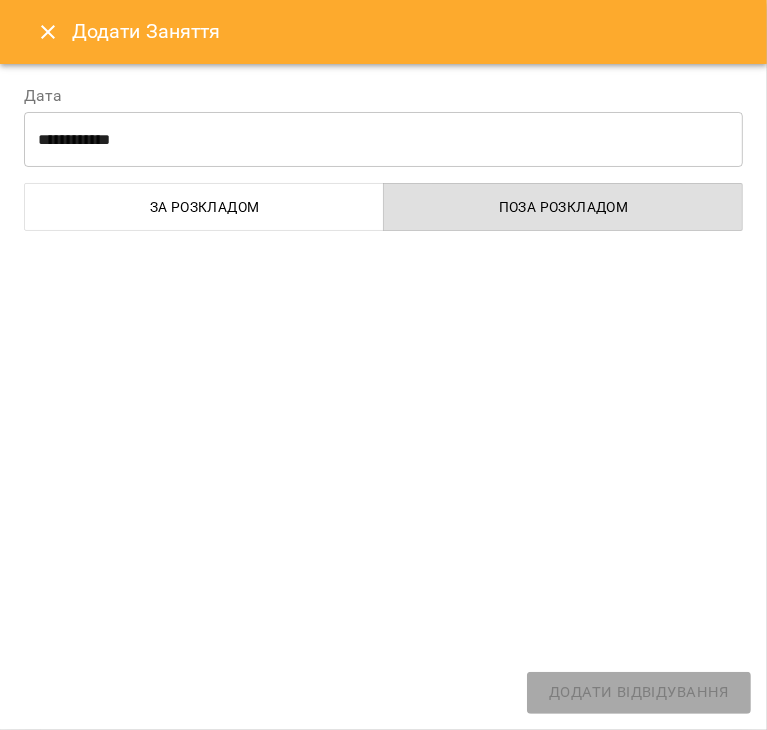 select on "**********" 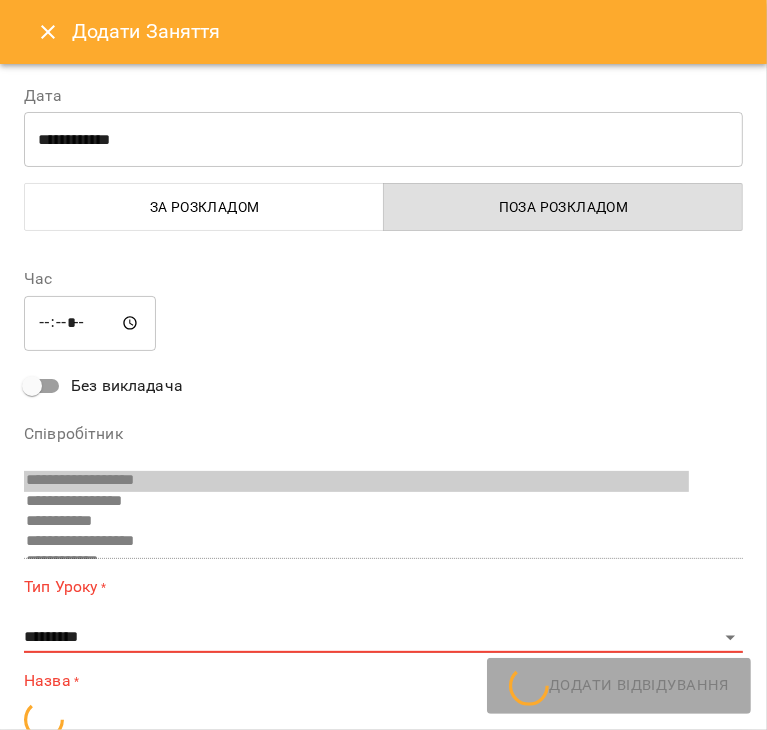 scroll, scrollTop: 599, scrollLeft: 0, axis: vertical 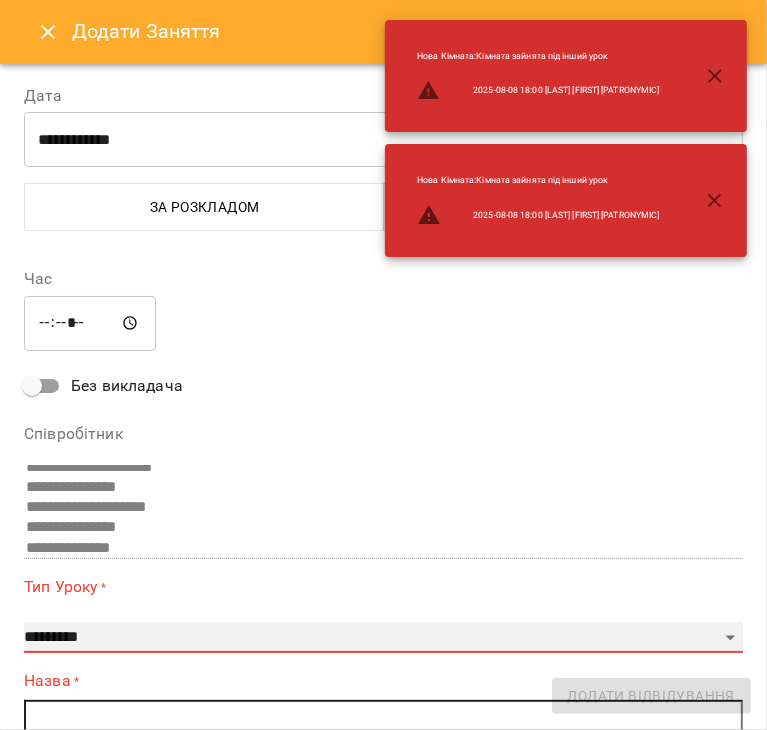 click on "**********" at bounding box center [383, 638] 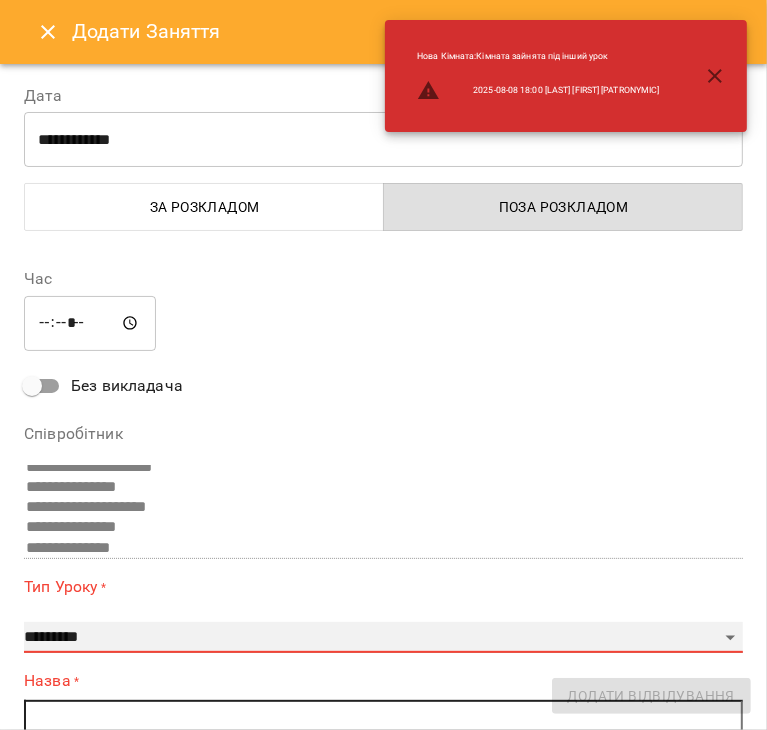 select on "*********" 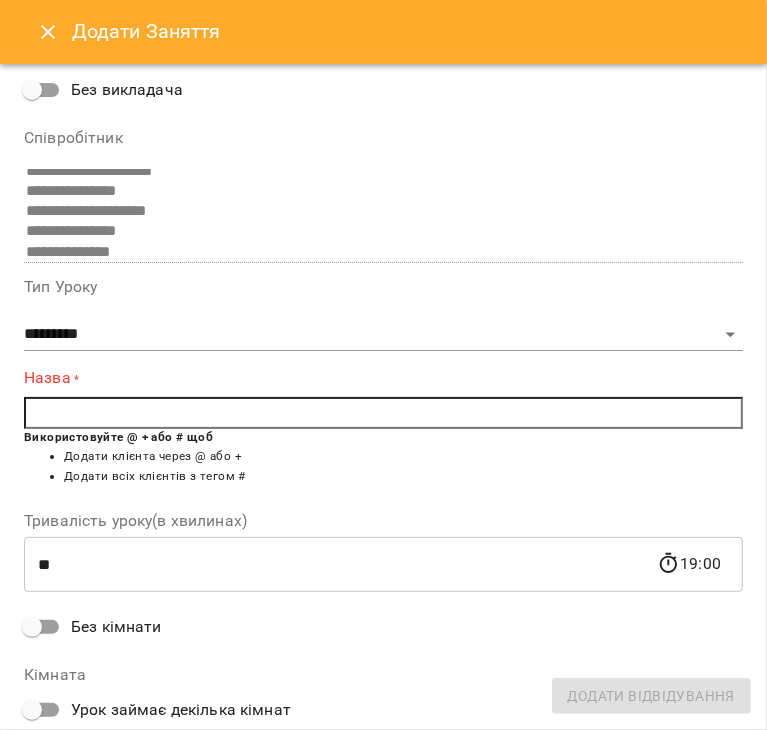 scroll, scrollTop: 305, scrollLeft: 0, axis: vertical 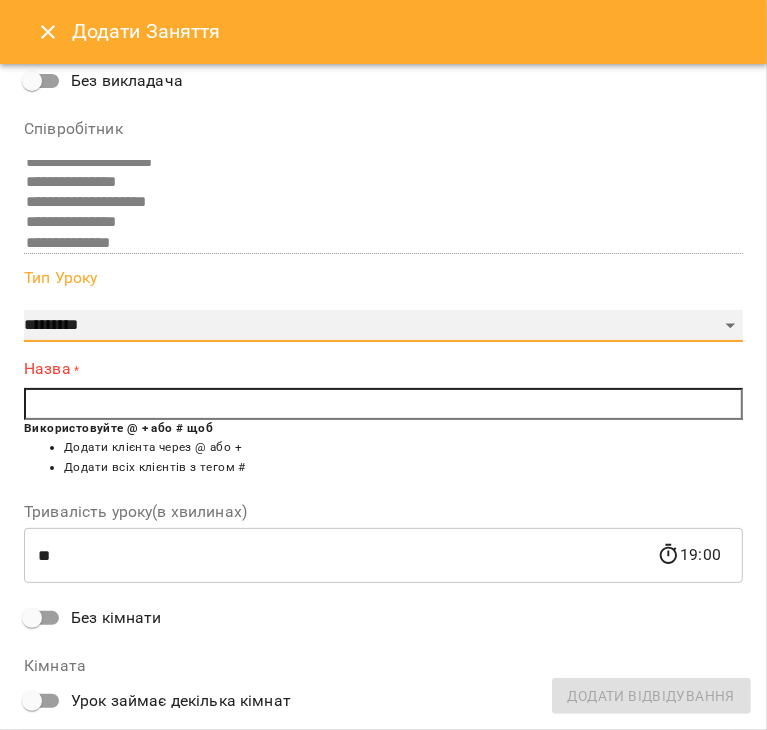 click on "**********" at bounding box center [383, 326] 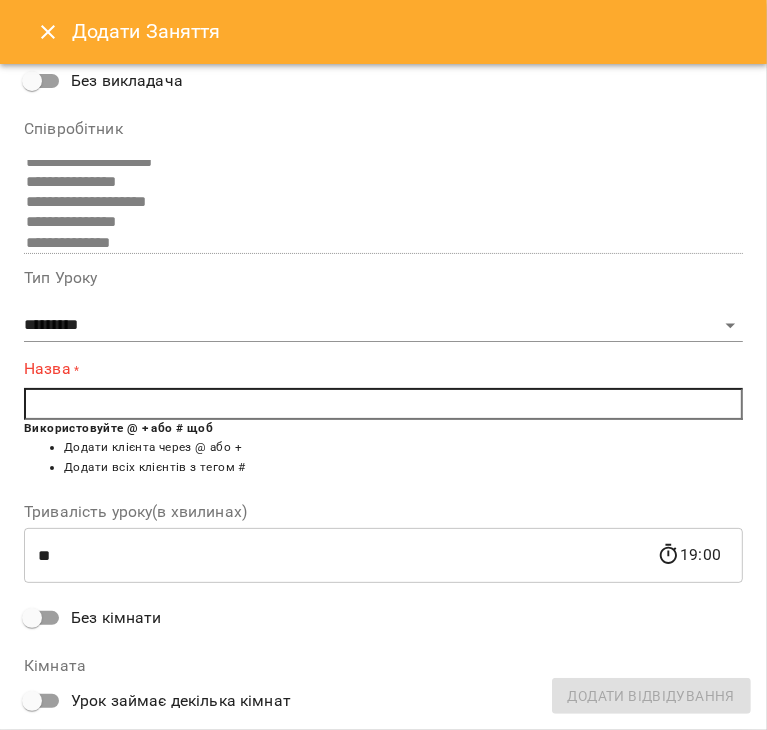 click at bounding box center [383, 404] 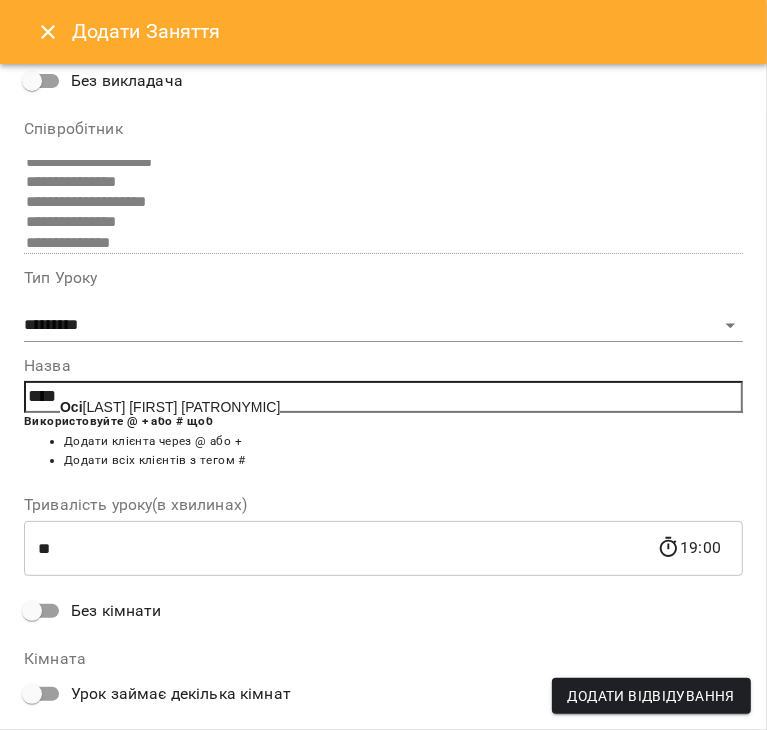 click on "[LAST] [FIRST] [PATRONYMIC]" at bounding box center [170, 407] 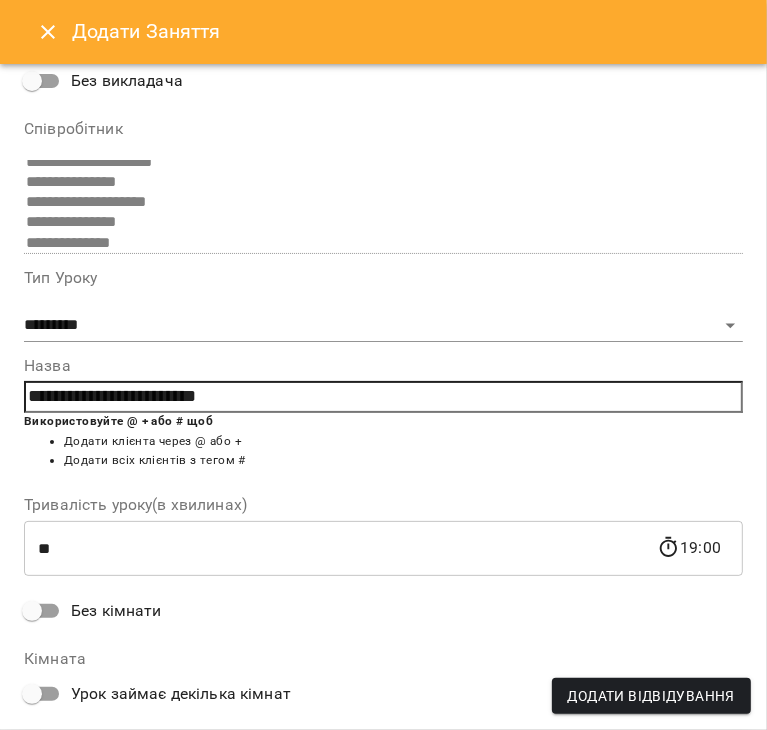 scroll, scrollTop: 408, scrollLeft: 0, axis: vertical 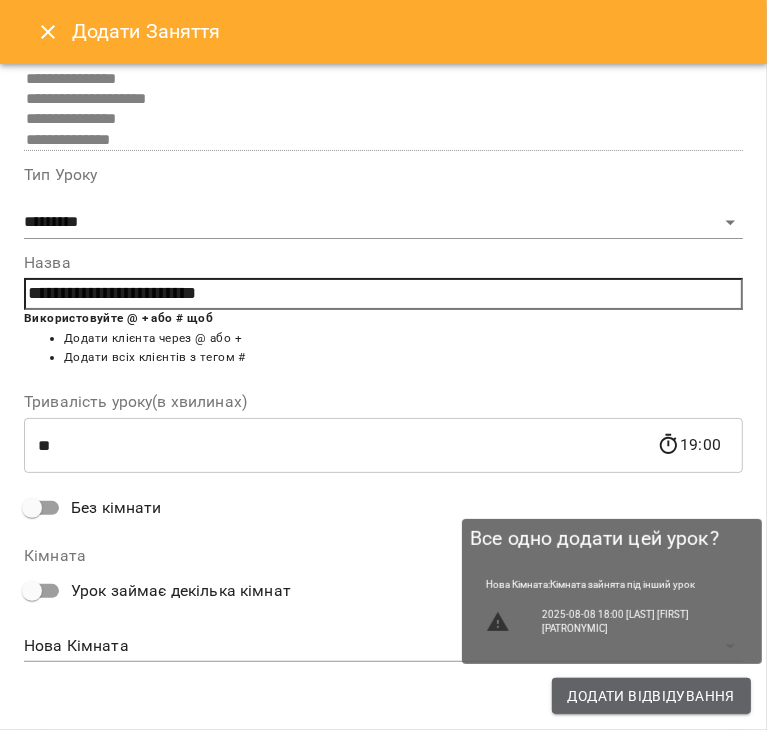click on "Додати Відвідування" at bounding box center [651, 696] 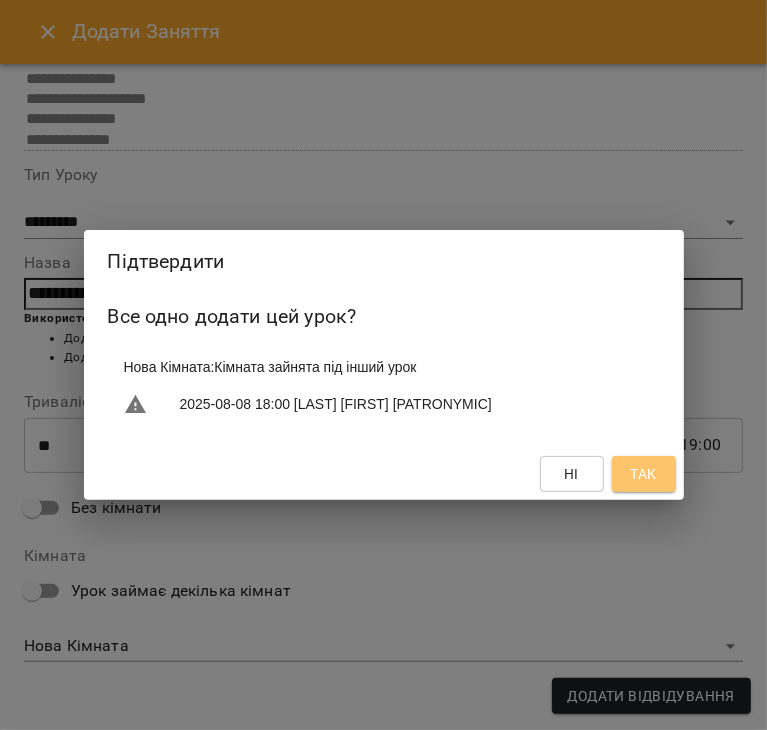 click on "Так" at bounding box center [644, 474] 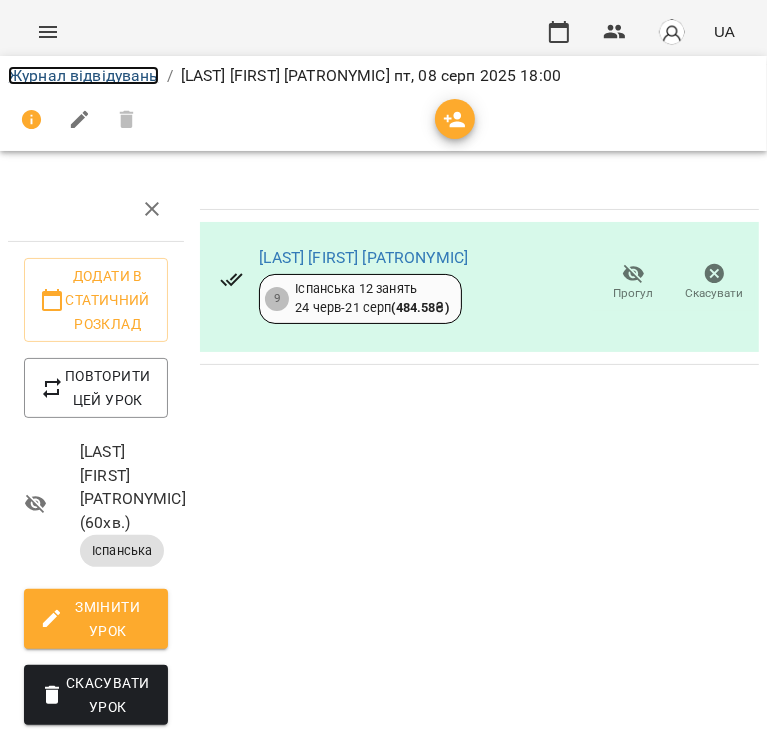 click on "Журнал відвідувань" at bounding box center [83, 75] 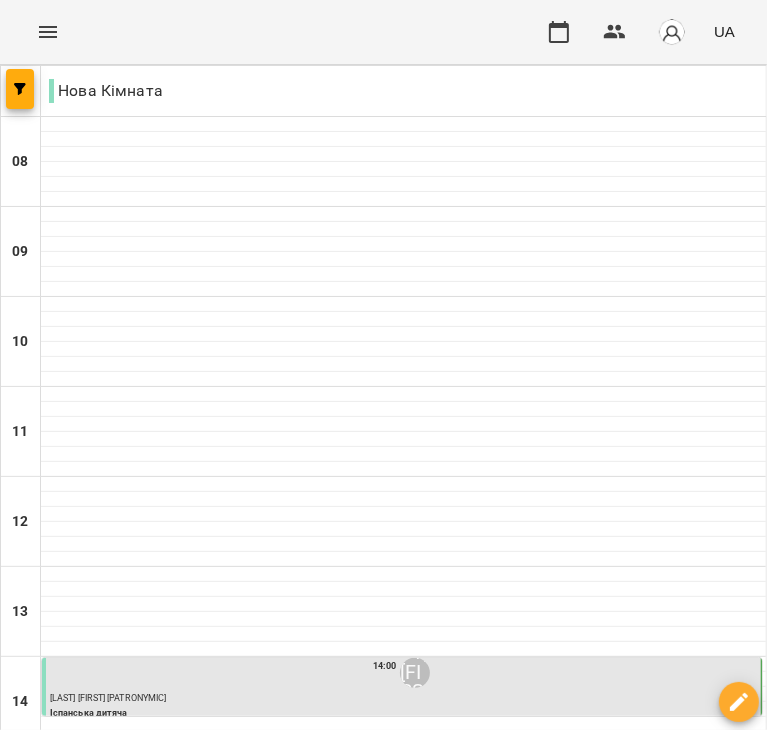scroll, scrollTop: 456, scrollLeft: 0, axis: vertical 